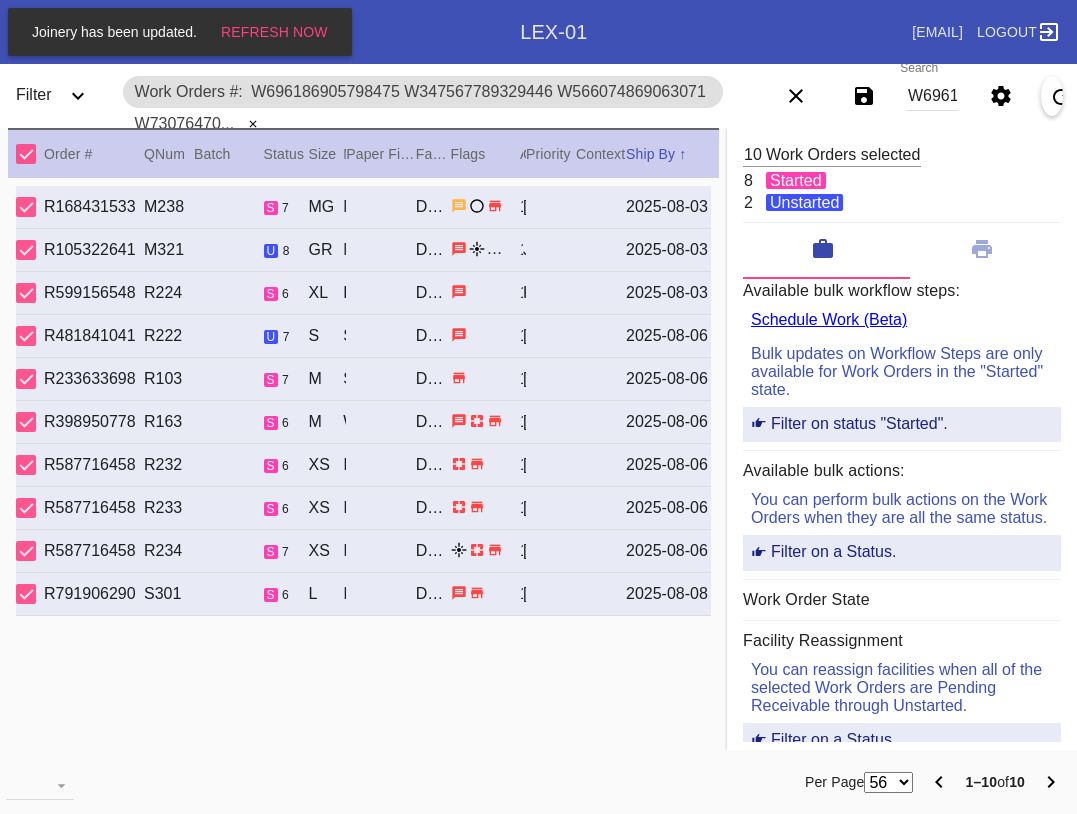 scroll, scrollTop: 0, scrollLeft: 0, axis: both 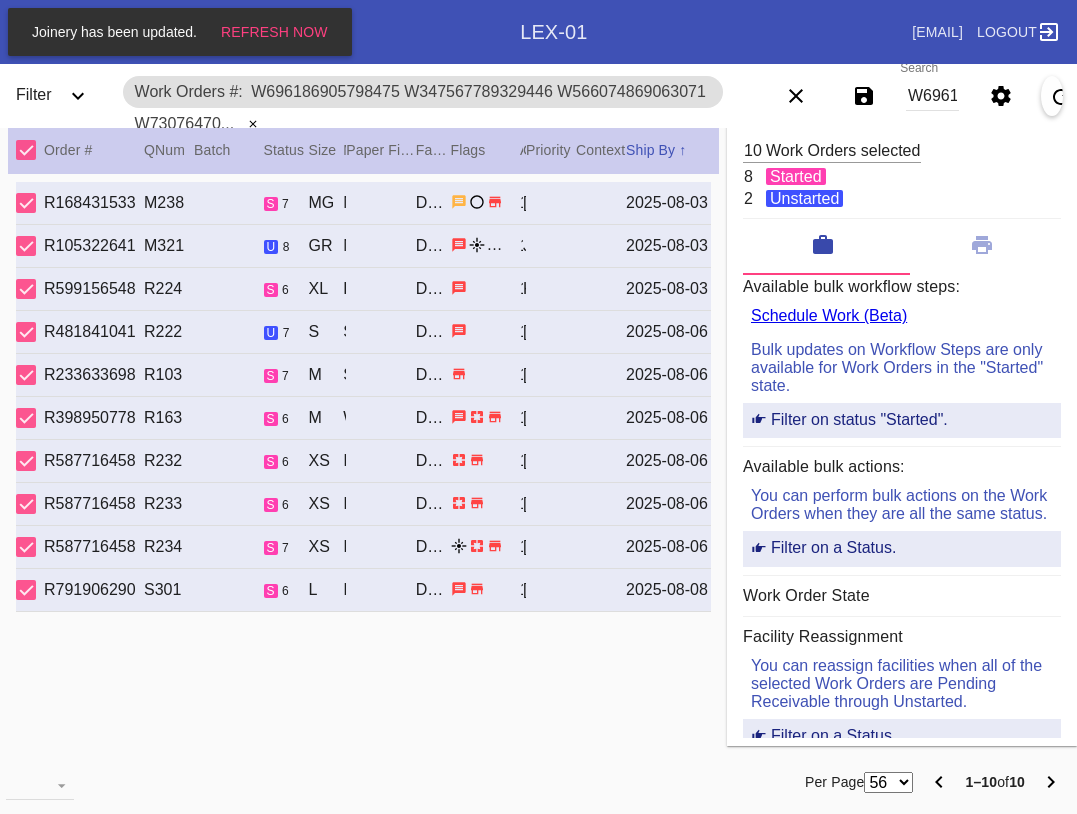 drag, startPoint x: 0, startPoint y: 0, endPoint x: 936, endPoint y: 92, distance: 940.5105 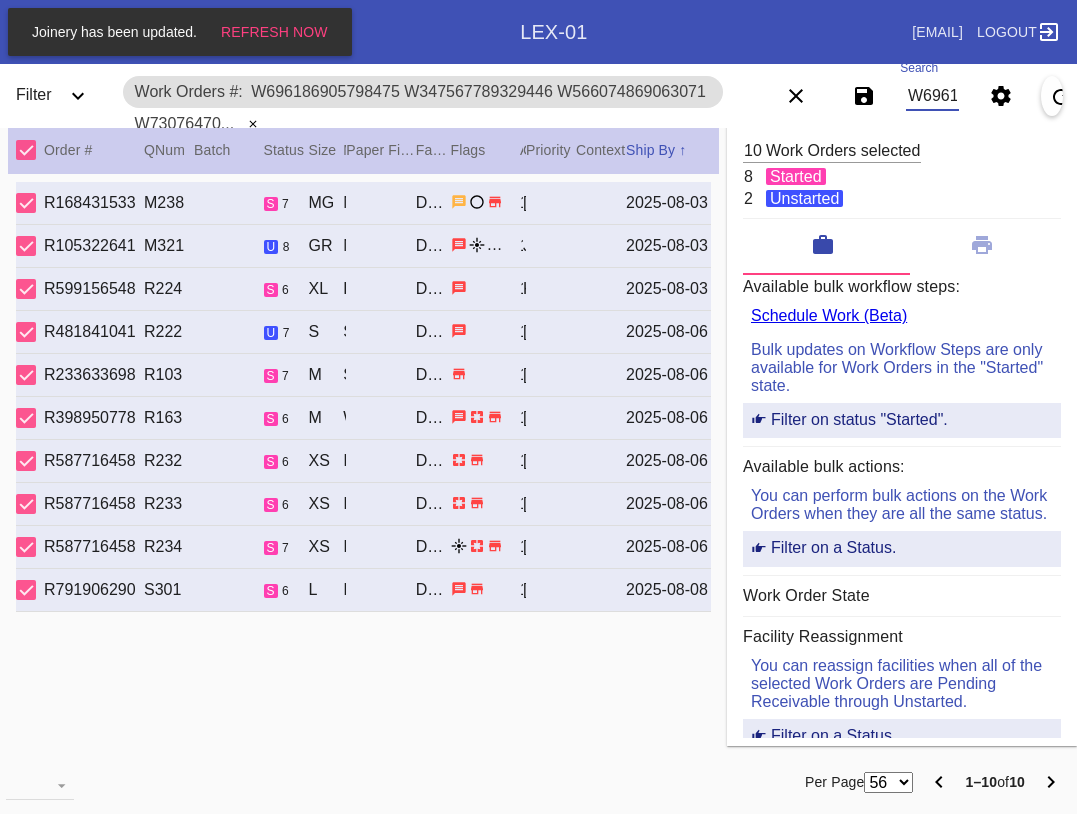 click on "W696186905798475 W347567789329446 W566074869063071 W730764705656500 W990401231494059 W726681361421662 W903992365622047 W244139128219484 W357796941647663 W887064655909614" at bounding box center [932, 96] 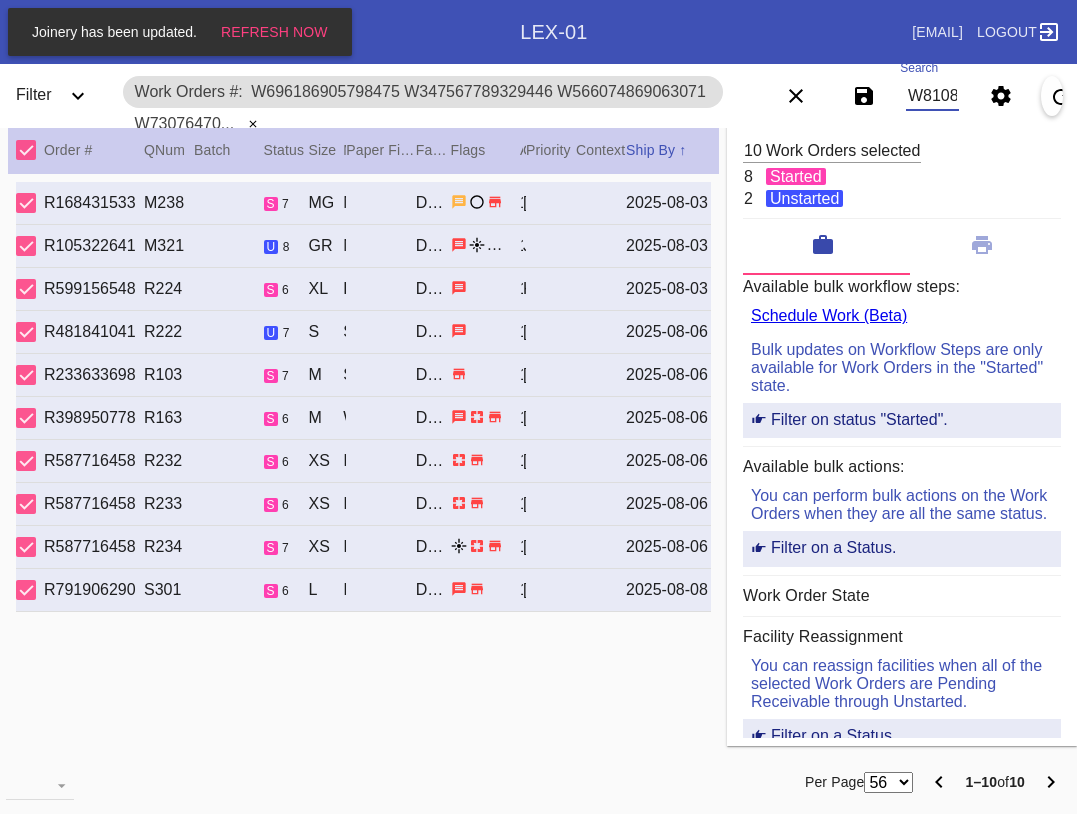 scroll, scrollTop: 0, scrollLeft: 1781, axis: horizontal 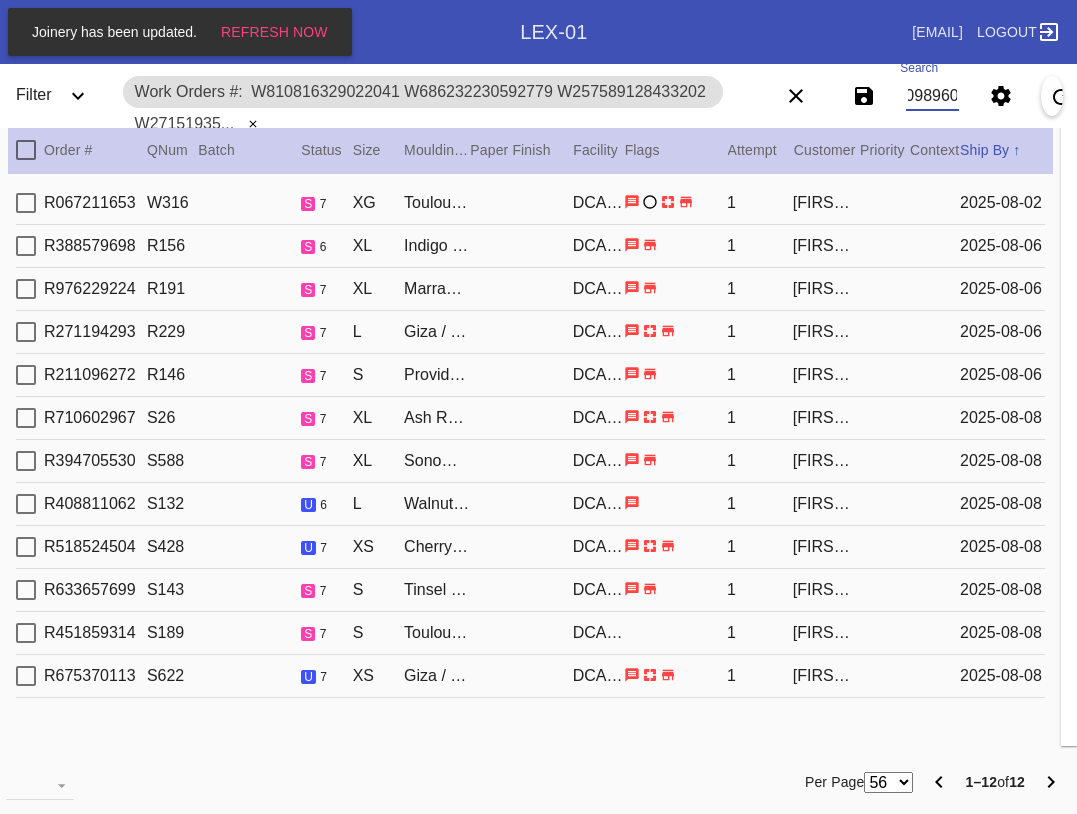 click at bounding box center (26, 150) 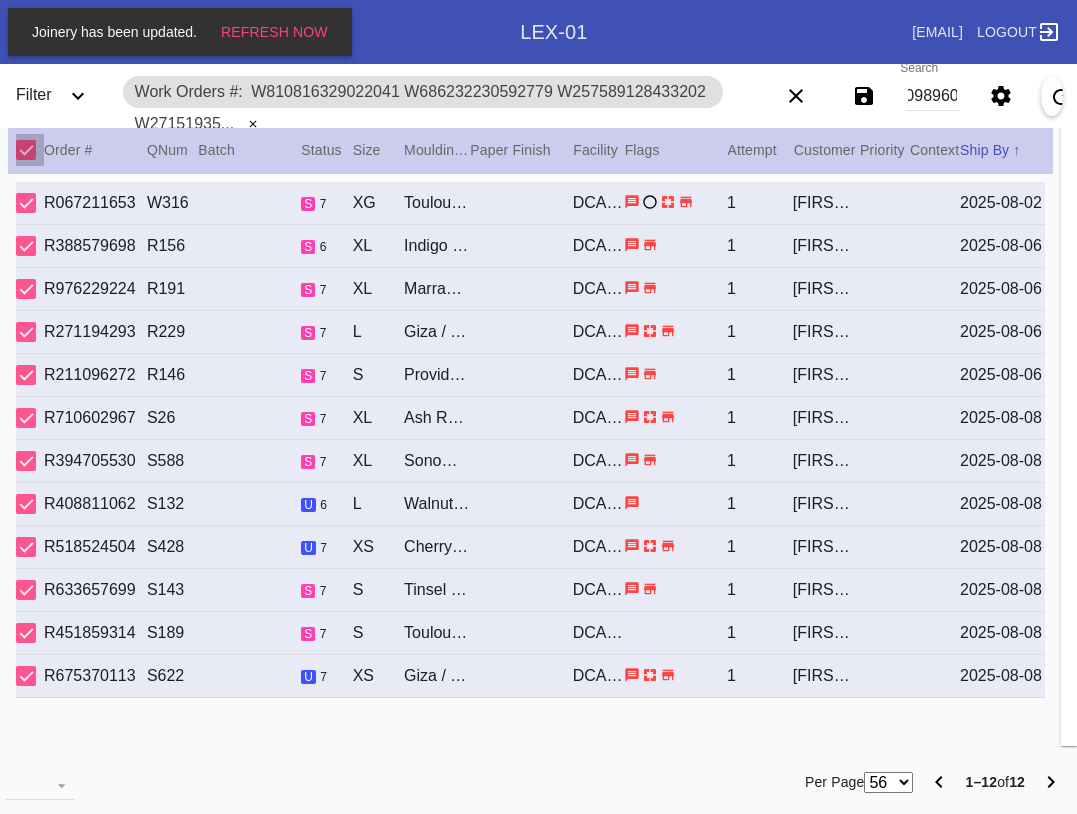 scroll, scrollTop: 0, scrollLeft: 0, axis: both 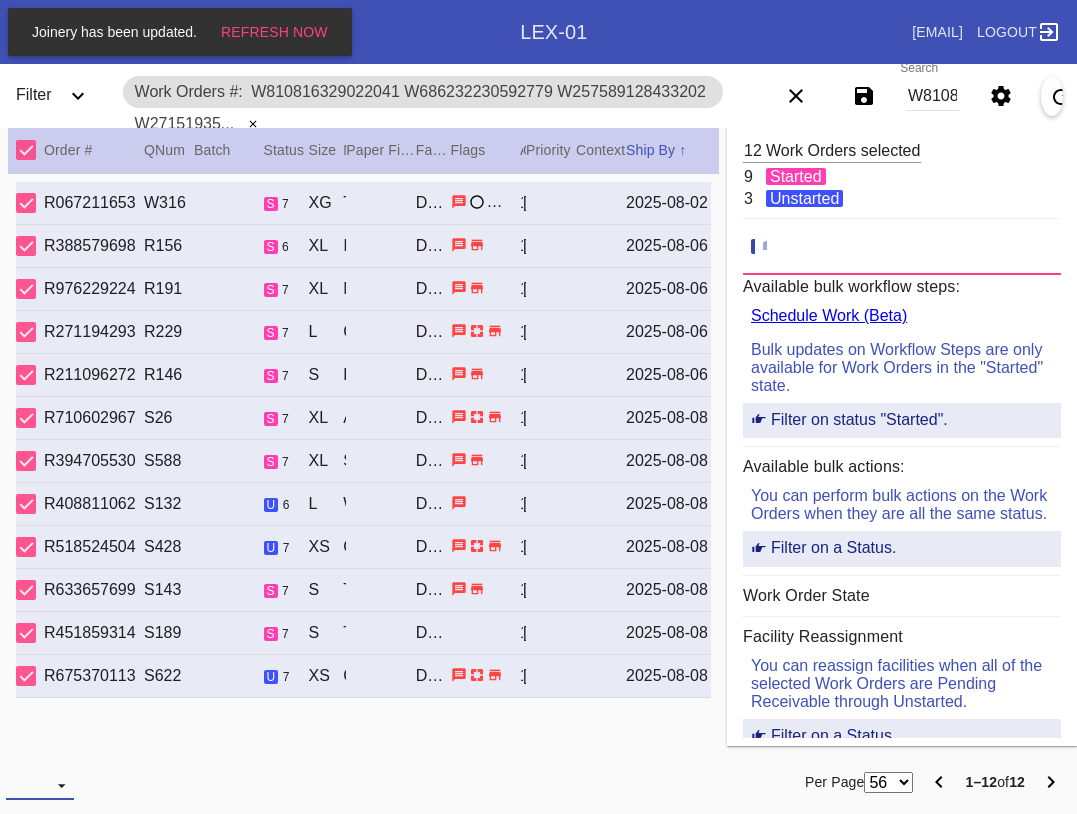 click at bounding box center (40, 785) 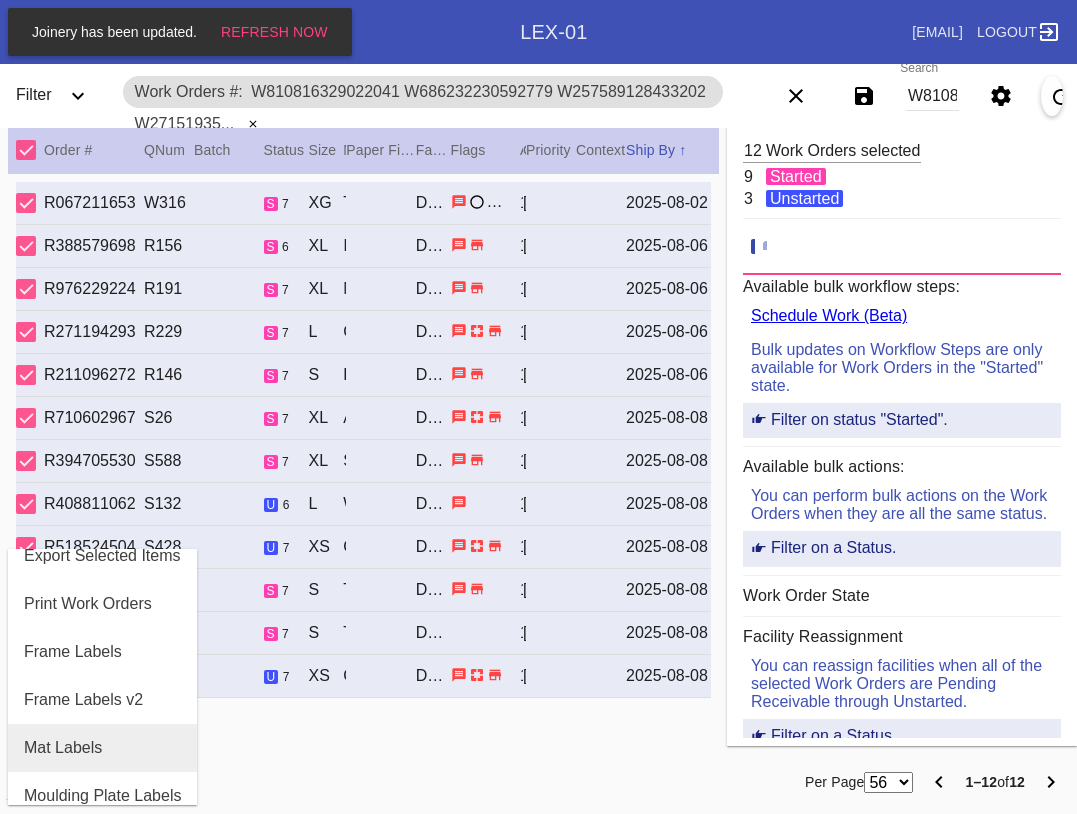 scroll, scrollTop: 100, scrollLeft: 0, axis: vertical 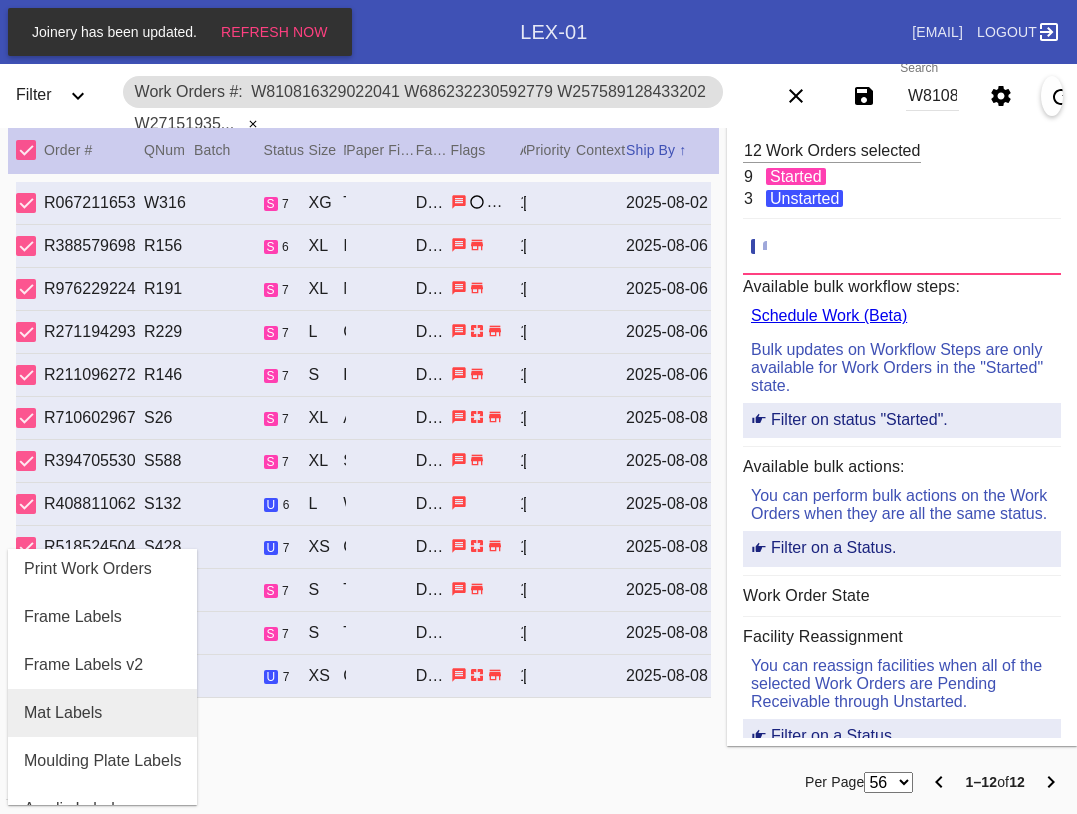 click on "Mat Labels" at bounding box center (63, 713) 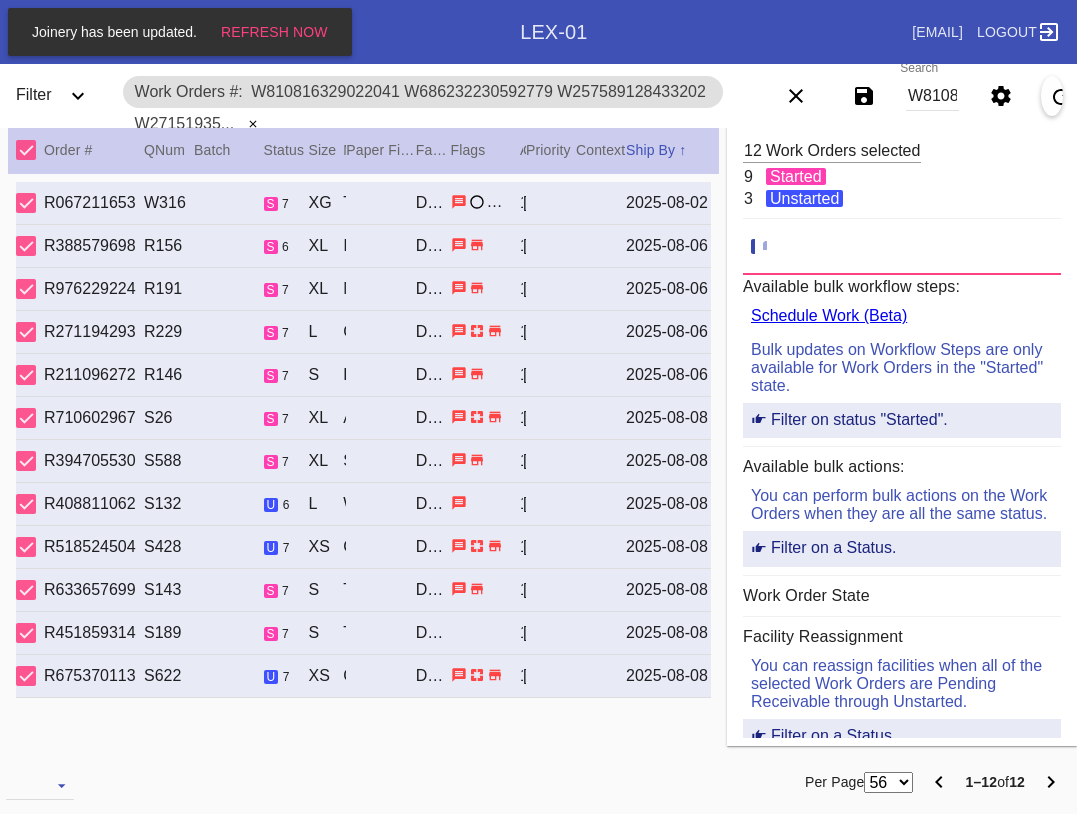 click at bounding box center (161, 782) 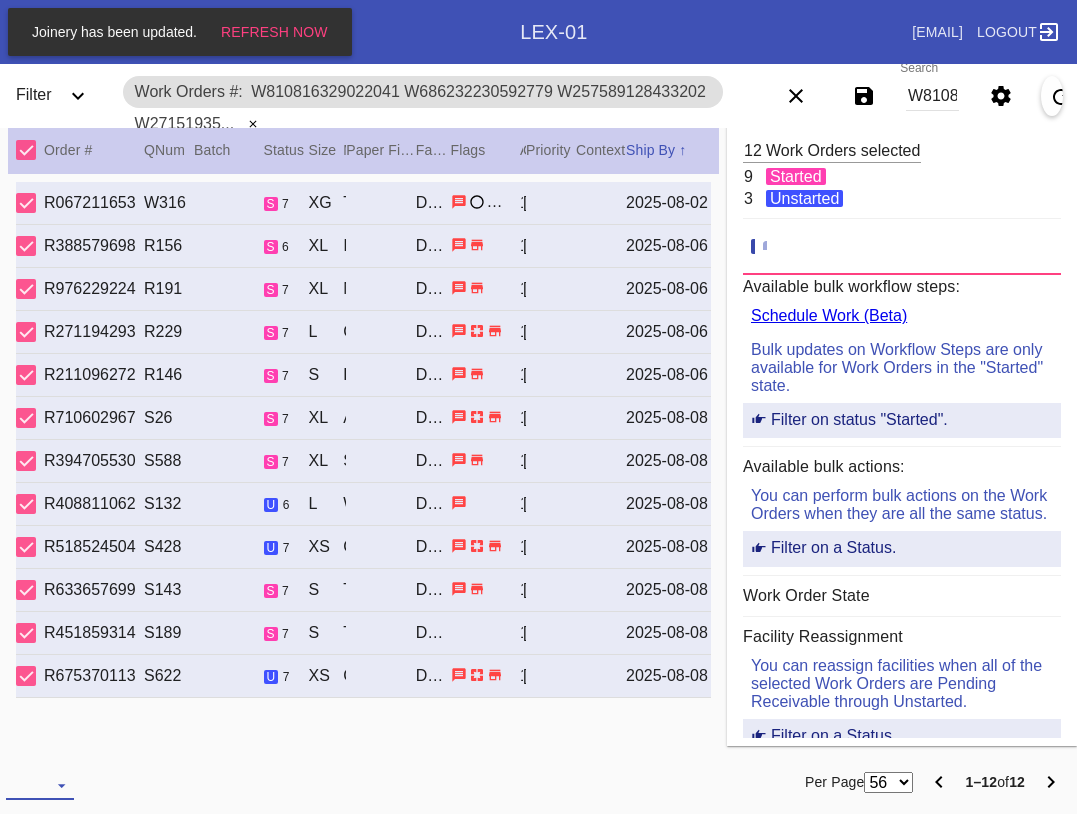 click at bounding box center (40, 785) 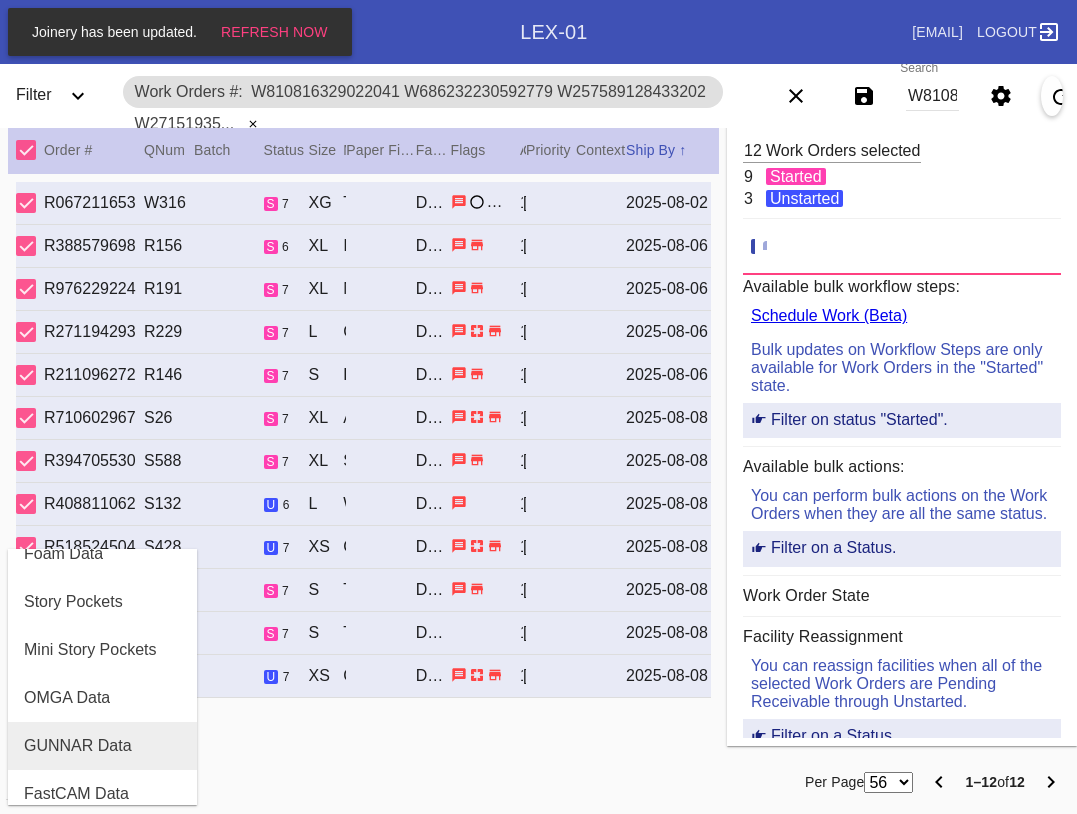 scroll, scrollTop: 464, scrollLeft: 0, axis: vertical 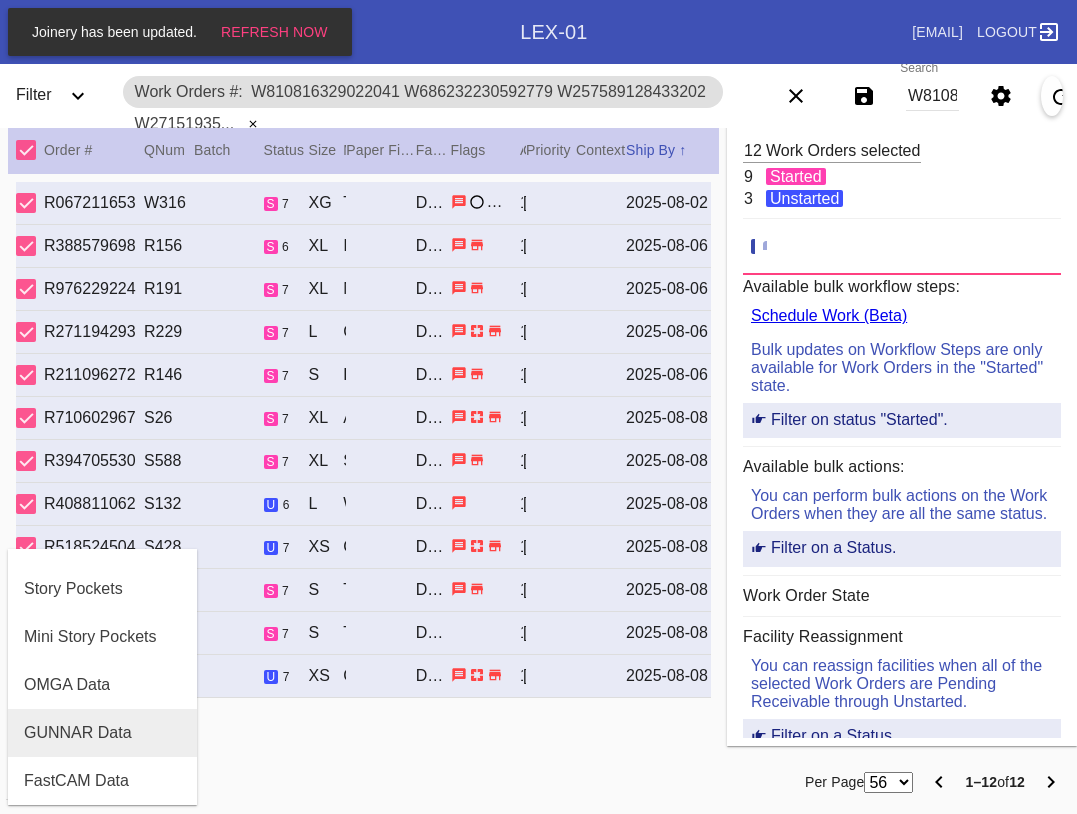 click on "GUNNAR Data" at bounding box center [102, 733] 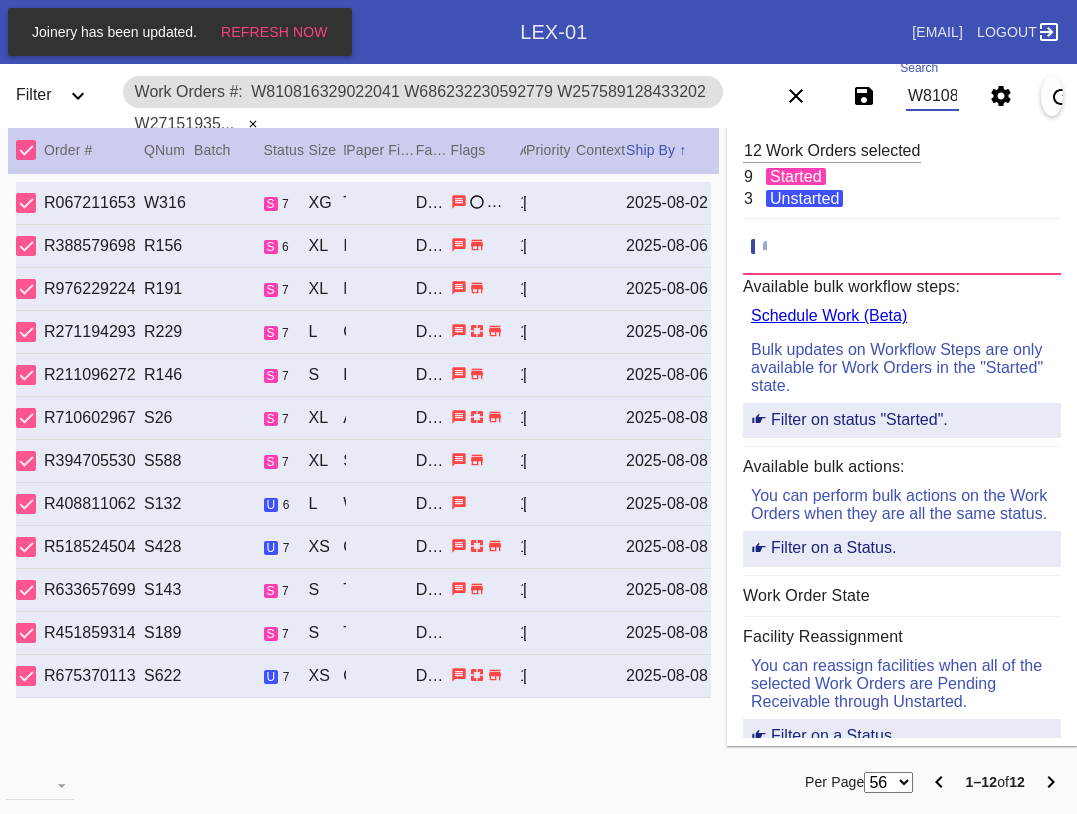 click on "W810816329022041 W686232230592779 W257589128433202 W271519357872157 W340816888540381 W367403682726690 W189402660911973 W080272274536632 W175568948709718 W382644273258731 W653925727807045 W661373175098960" at bounding box center (932, 96) 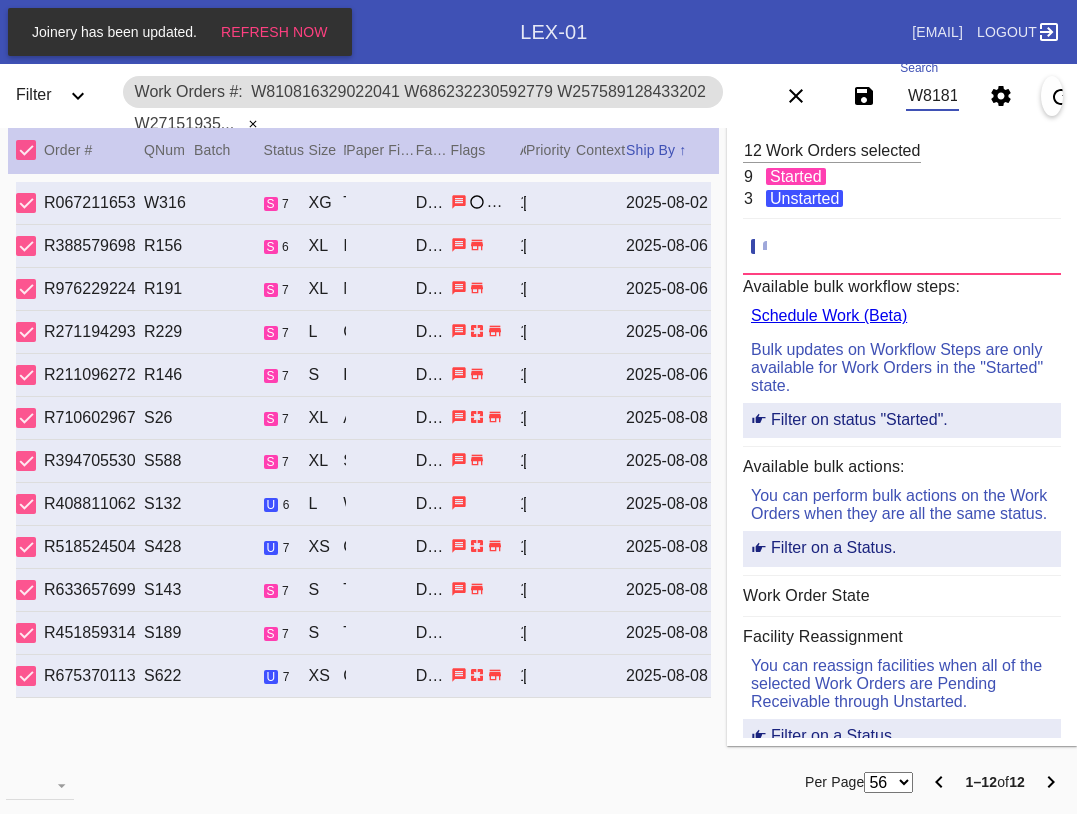 scroll, scrollTop: 0, scrollLeft: 1470, axis: horizontal 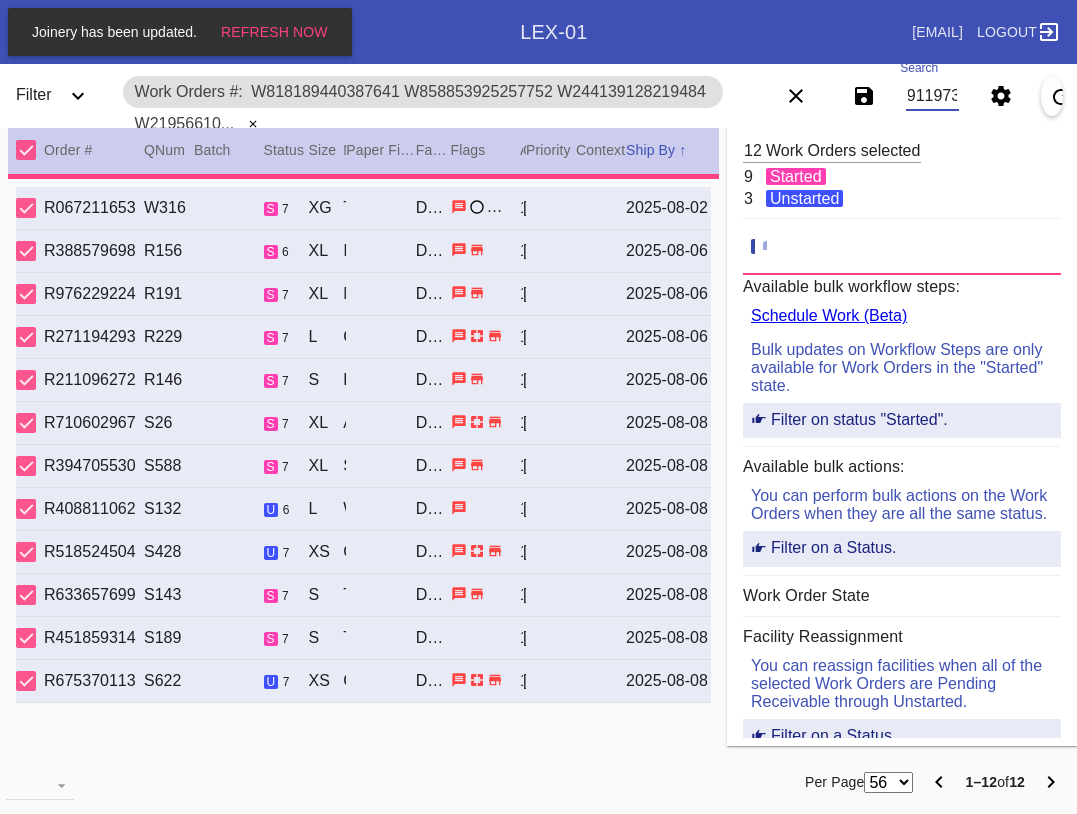 type on "1.5" 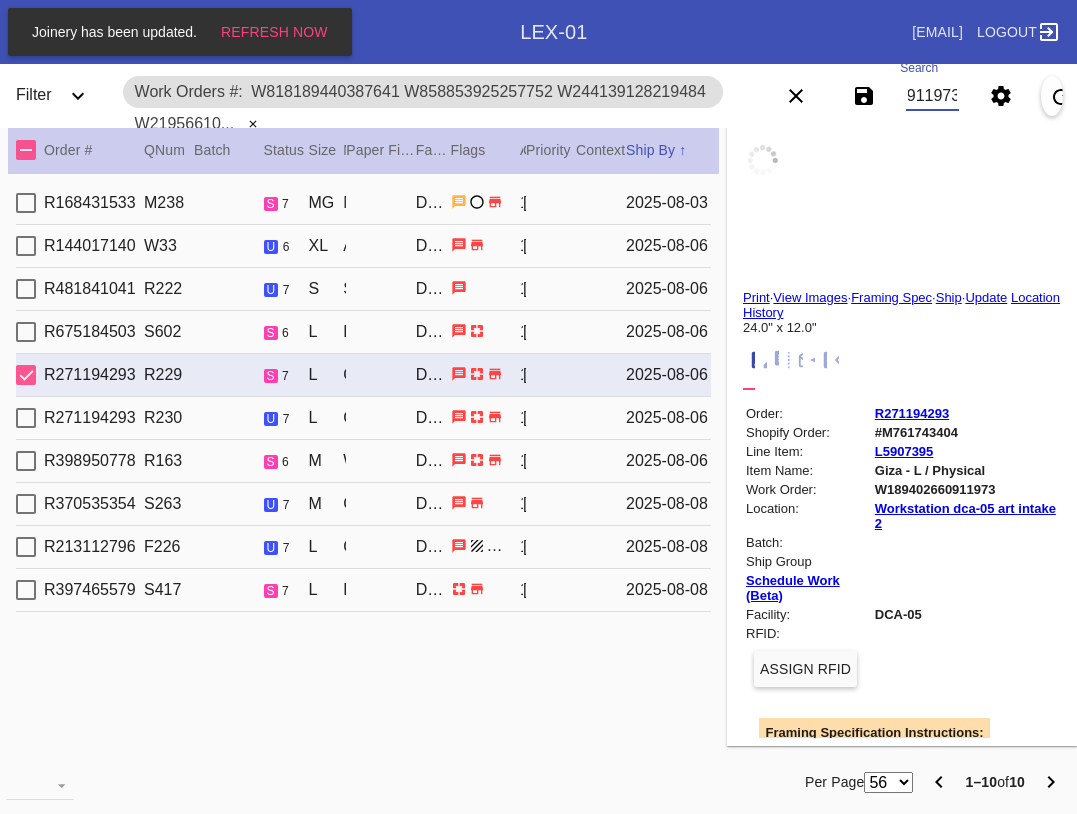 type on "W818189440387641 W858853925257752 W244139128219484 W219566106217567 W440194740082856 W669692269199154 W566074869063071 w887064655909614 W773541166629623 W189402660911973" 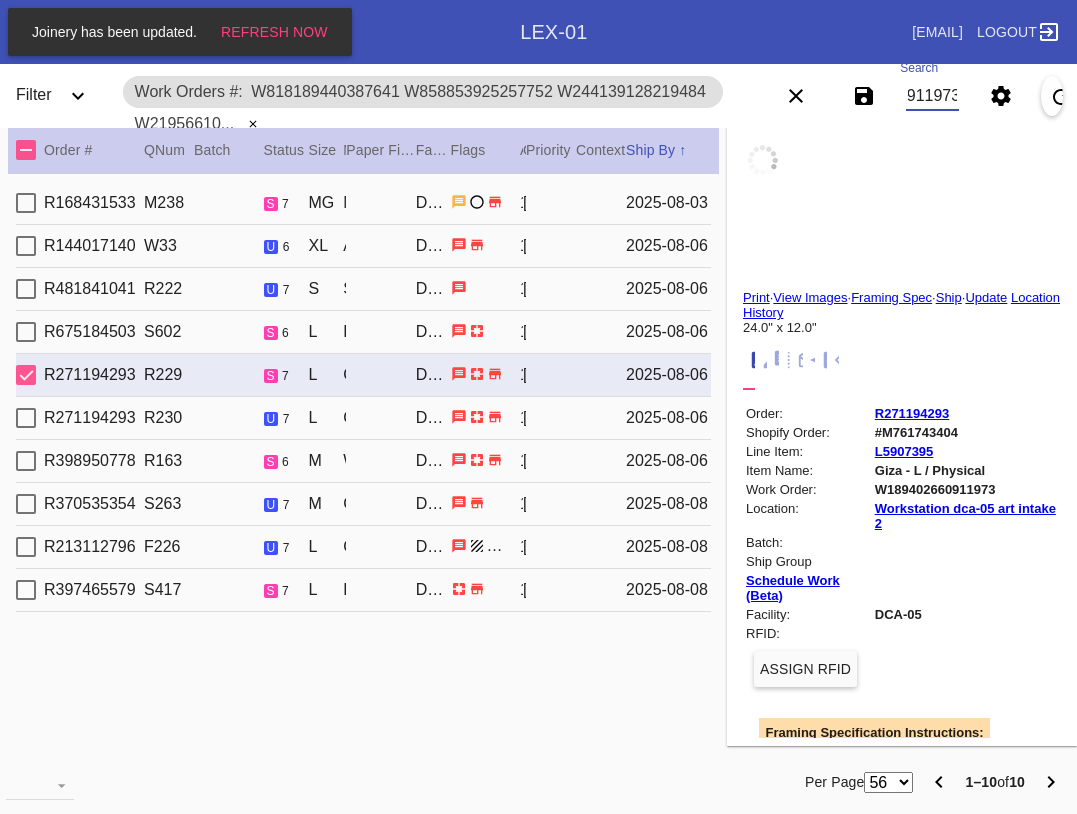 click at bounding box center (26, 150) 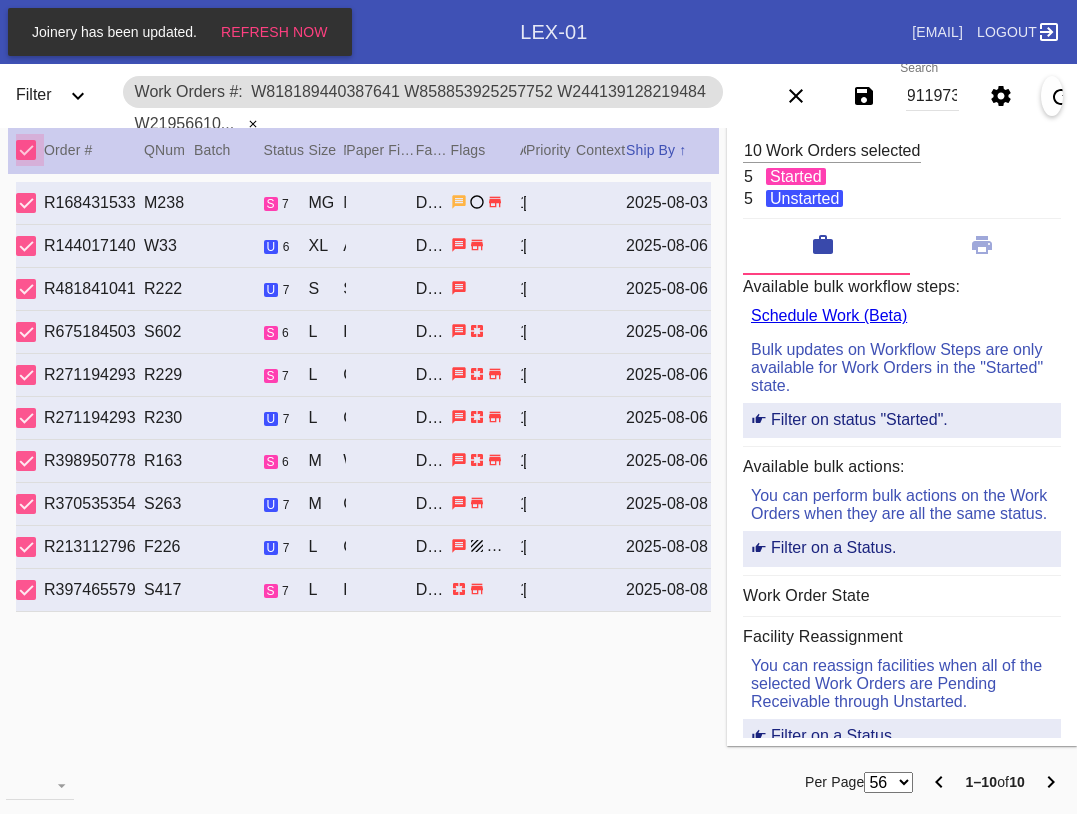 scroll, scrollTop: 0, scrollLeft: 0, axis: both 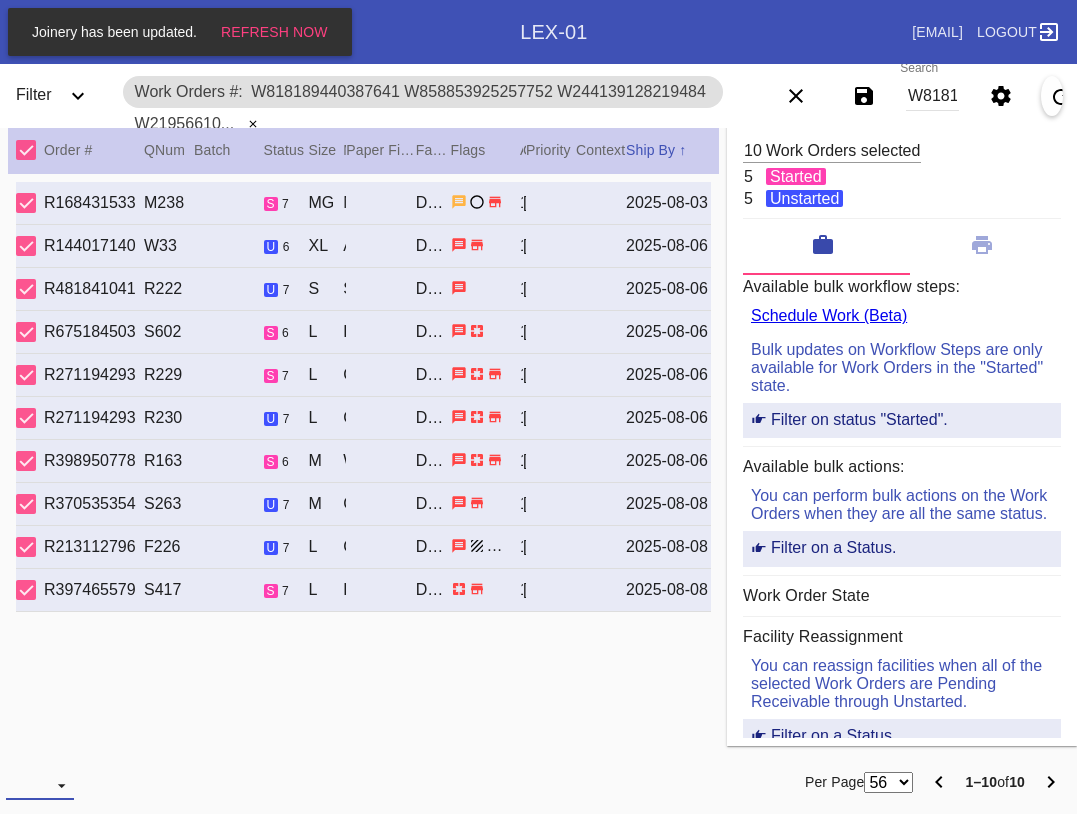 click at bounding box center (40, 785) 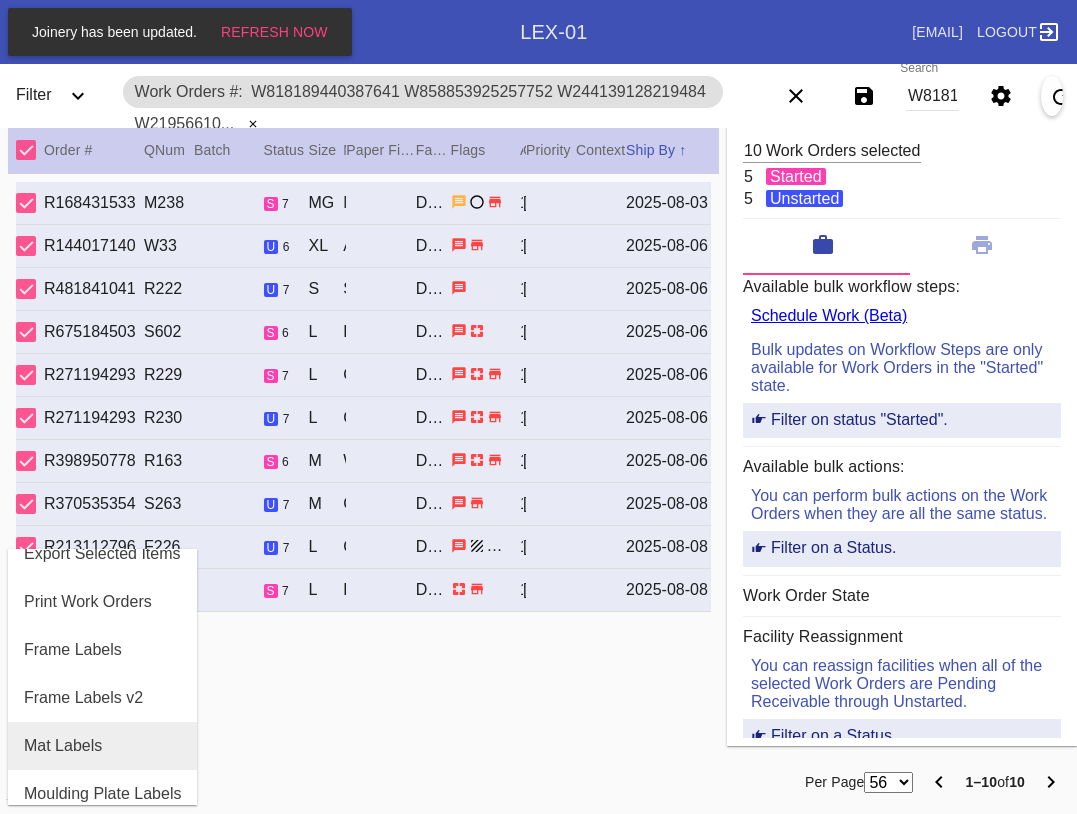 scroll, scrollTop: 100, scrollLeft: 0, axis: vertical 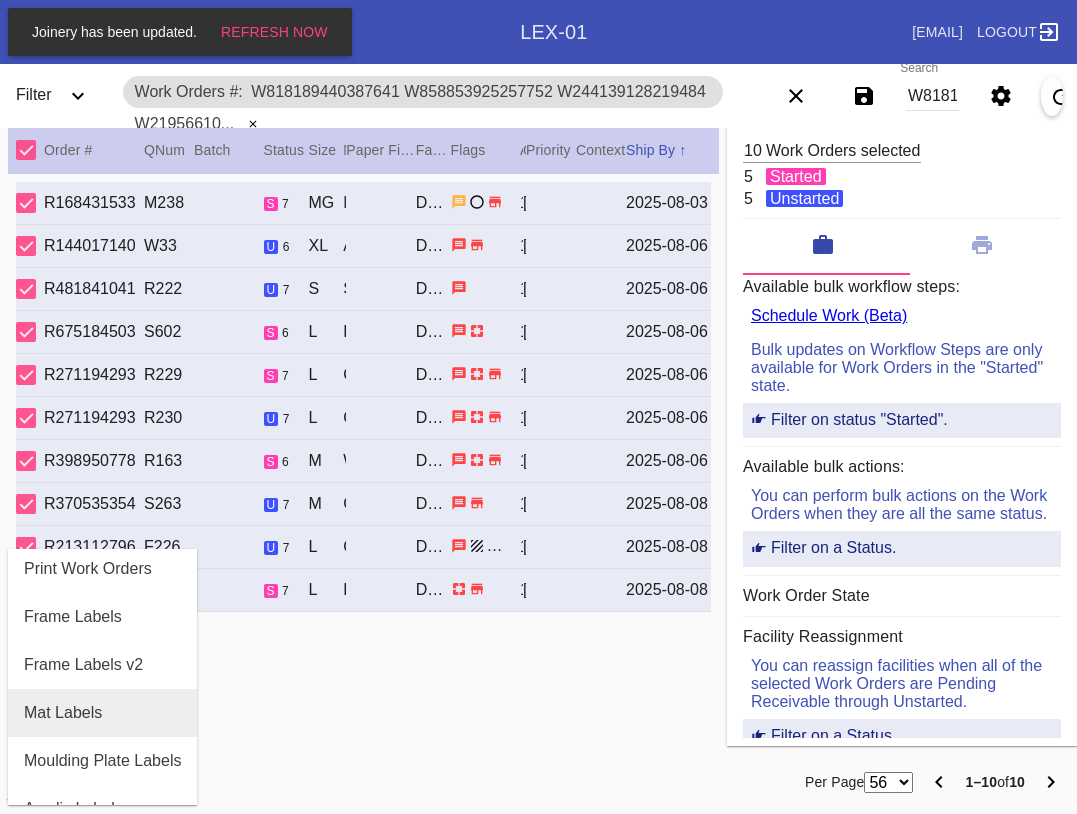 click on "Mat Labels" at bounding box center [63, 713] 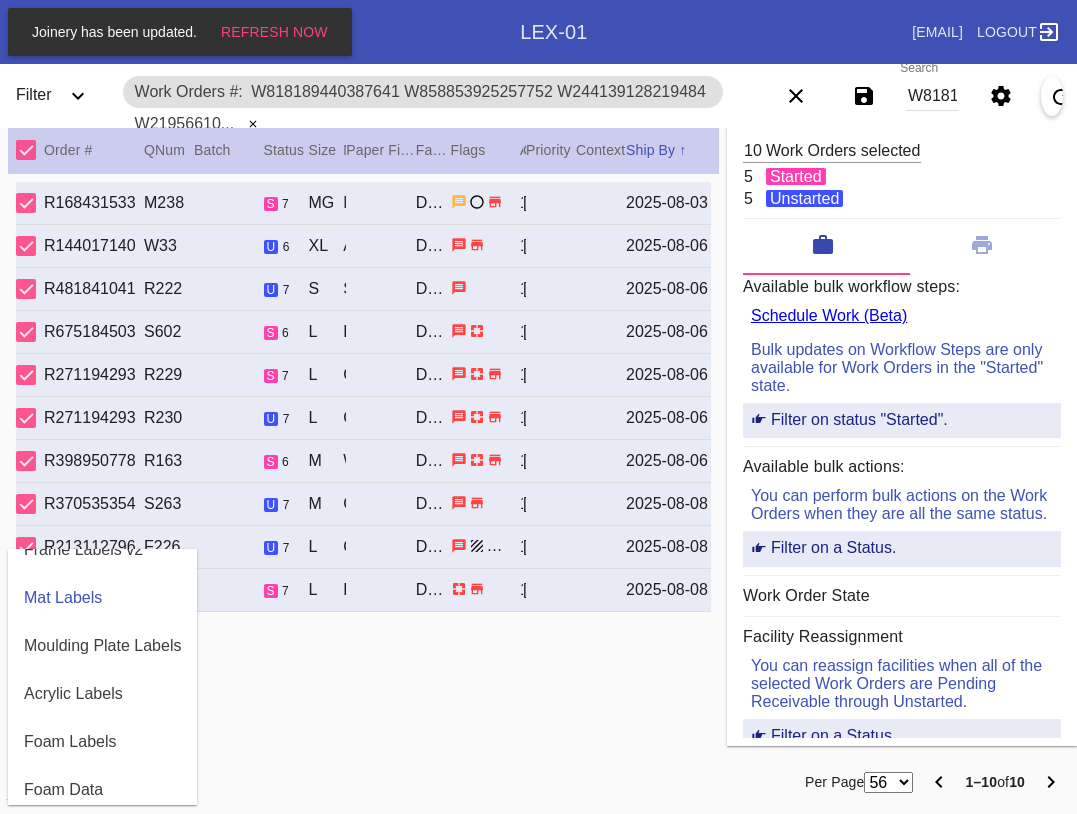 scroll, scrollTop: 432, scrollLeft: 0, axis: vertical 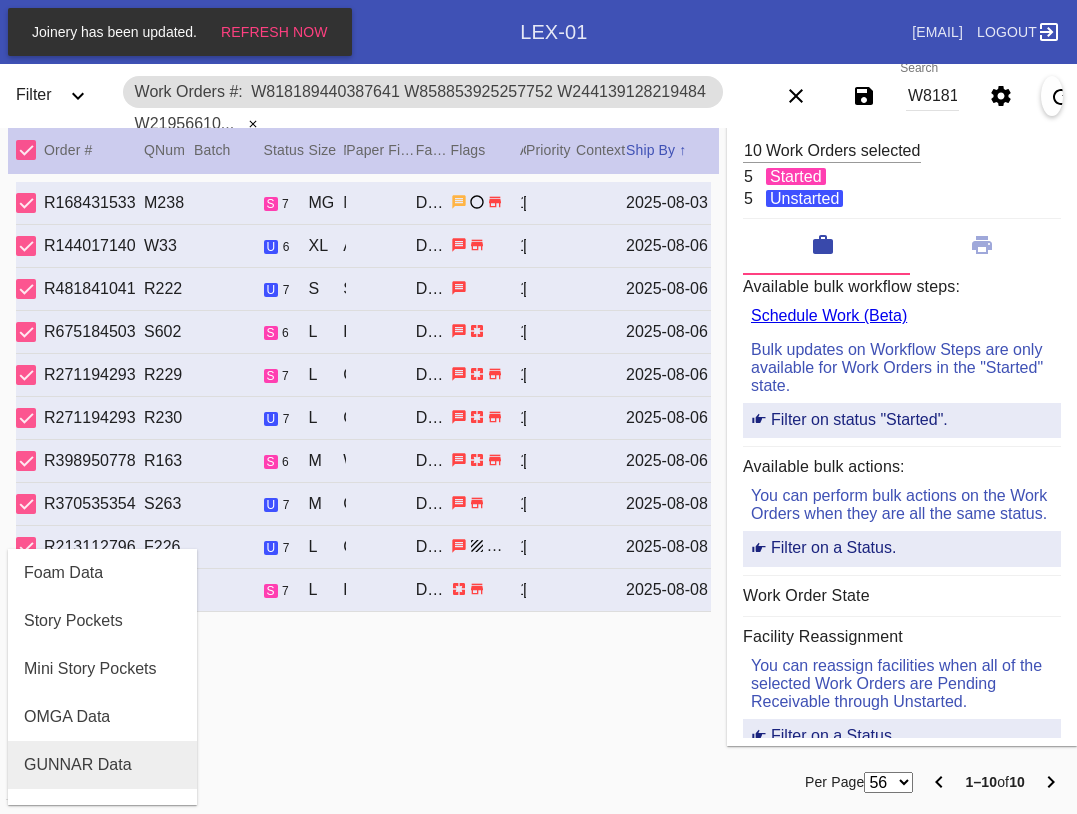 click on "GUNNAR Data" at bounding box center (102, 765) 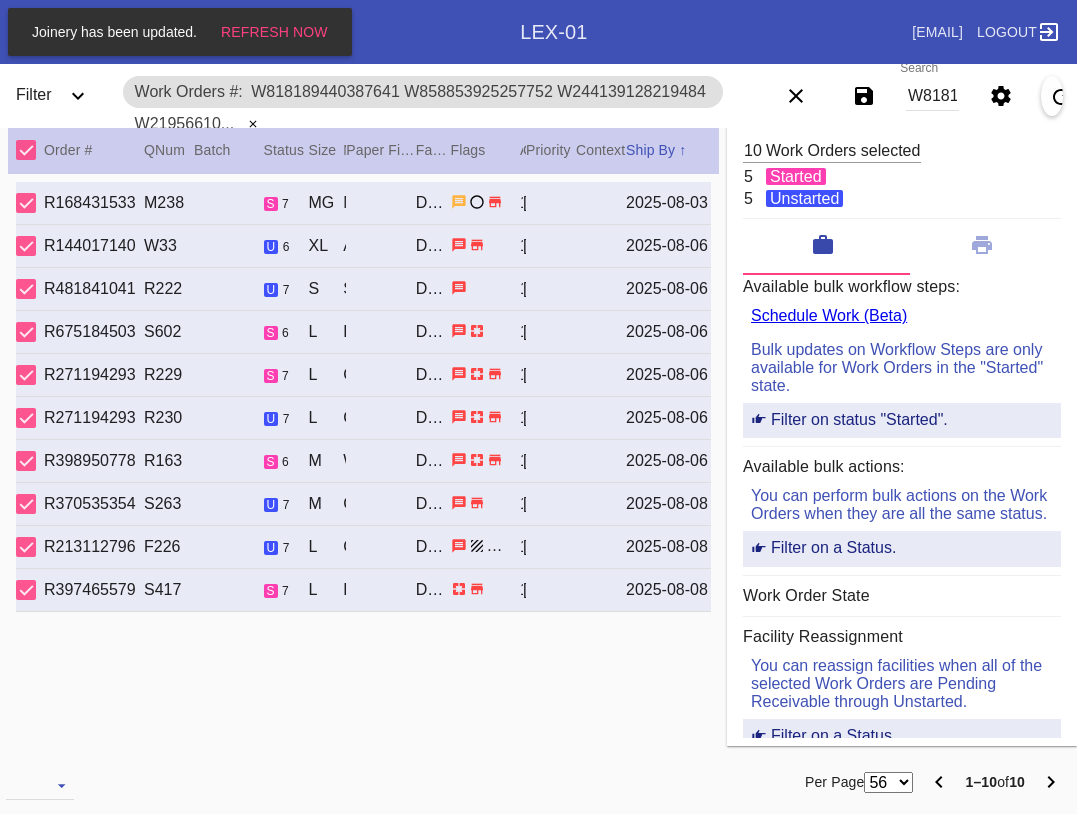 click on "Order #  QNum Batch  Status
Size
↑
↓
Moulding / Mat Paper Finish  Facility Flags Attempt Customer
Priority
↑
↓
Context
Ship By
↑
↓" at bounding box center [363, 149] 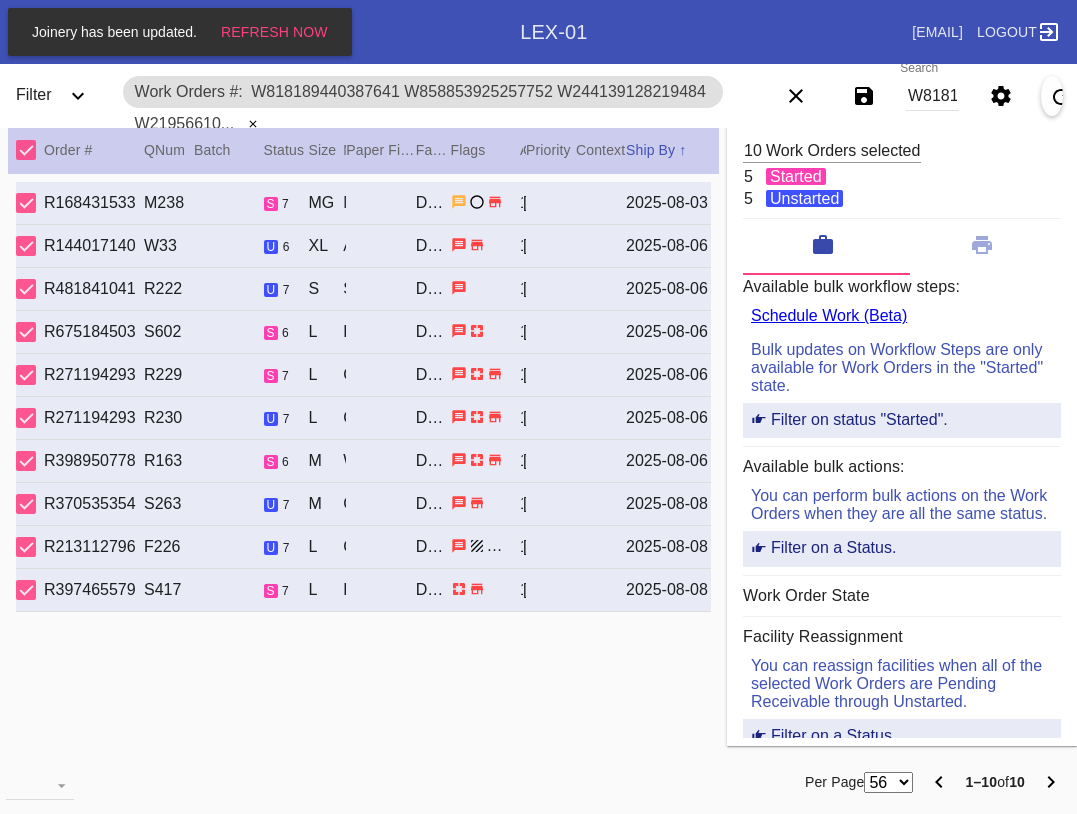click at bounding box center (26, 150) 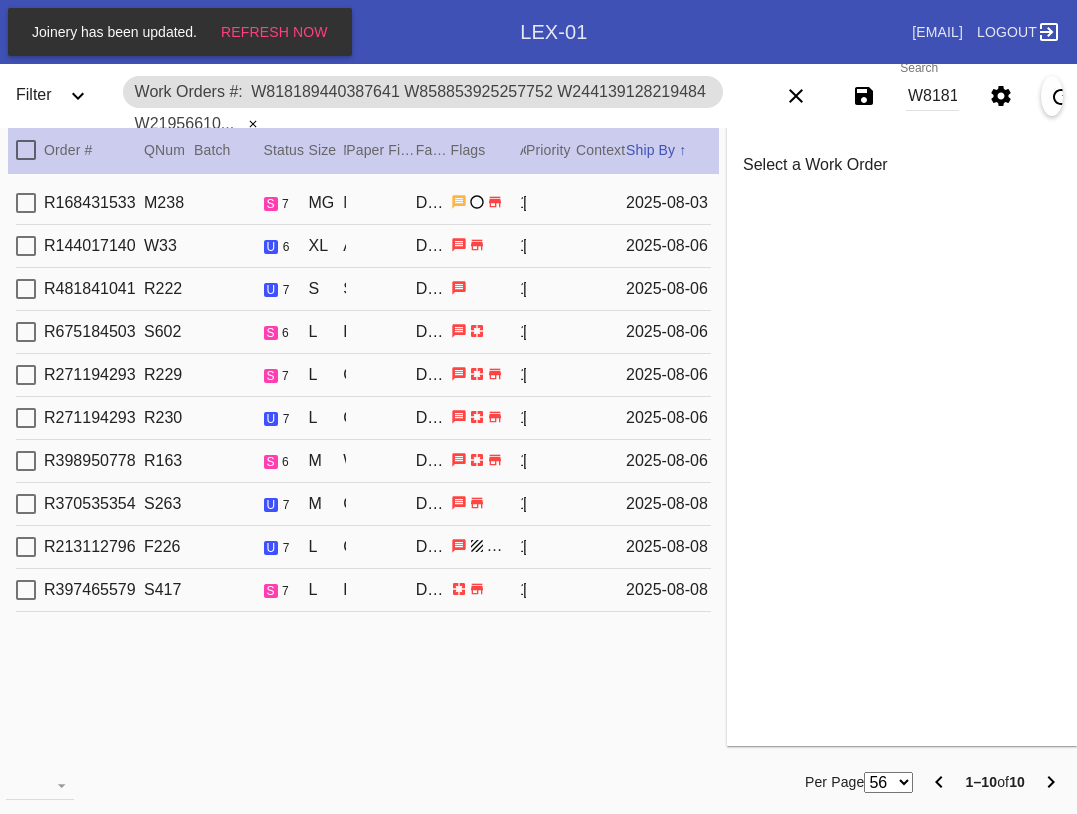 drag, startPoint x: 20, startPoint y: 542, endPoint x: 28, endPoint y: 555, distance: 15.264338 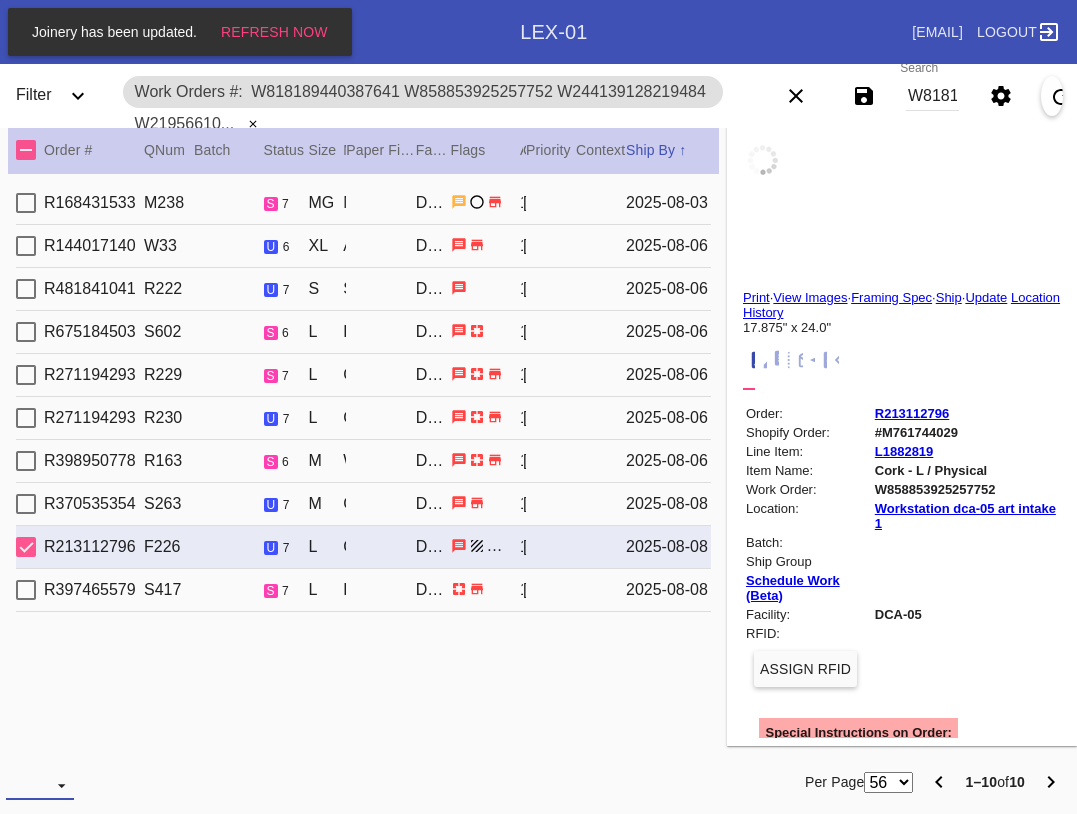 click at bounding box center (40, 785) 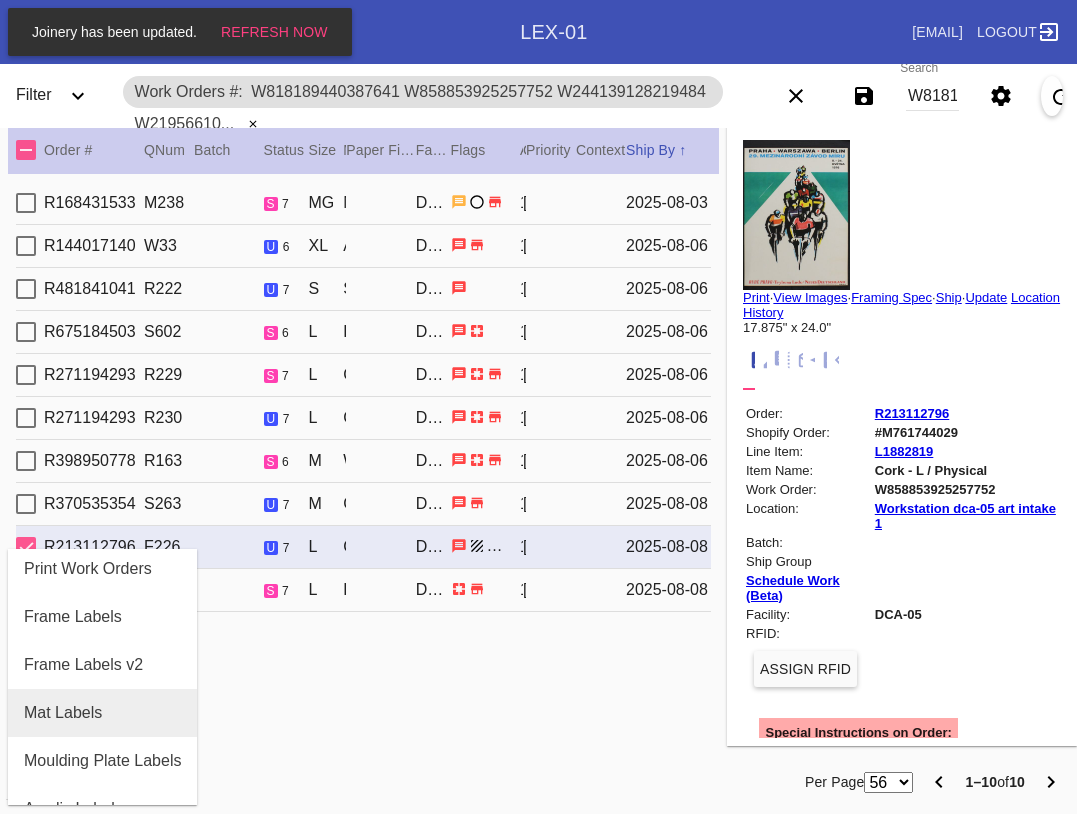scroll, scrollTop: 200, scrollLeft: 0, axis: vertical 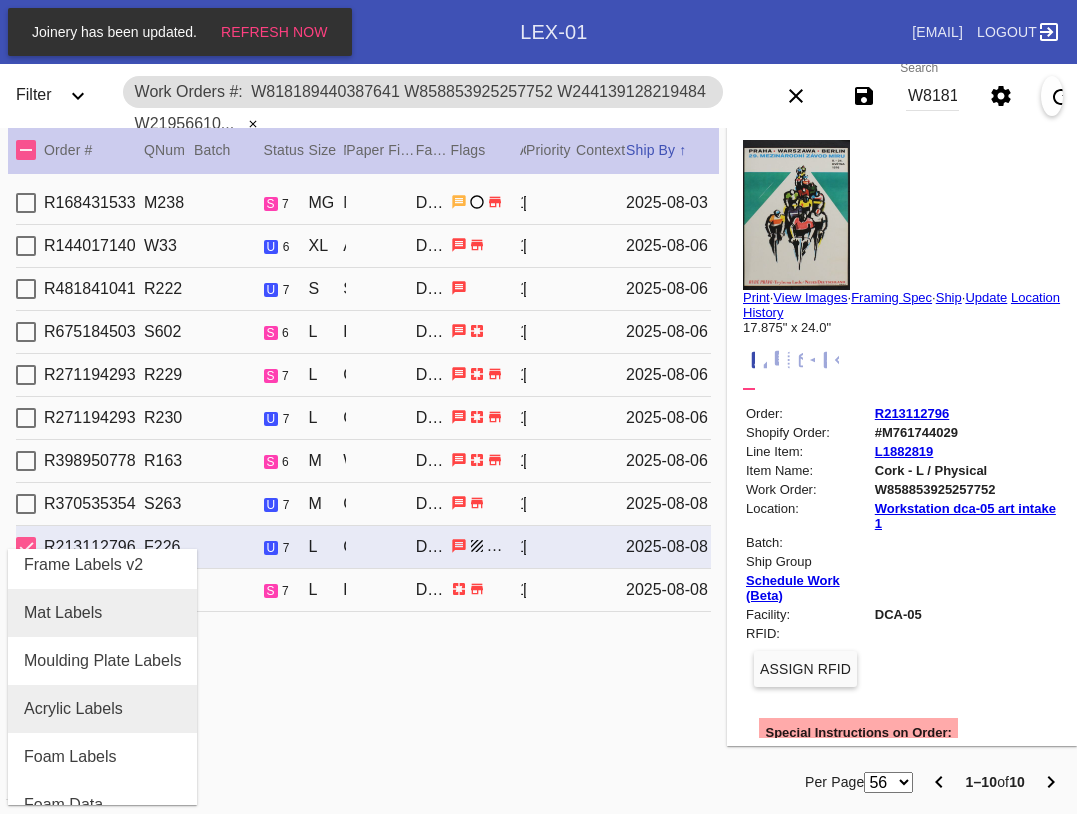 click on "Acrylic Labels" at bounding box center (73, 709) 